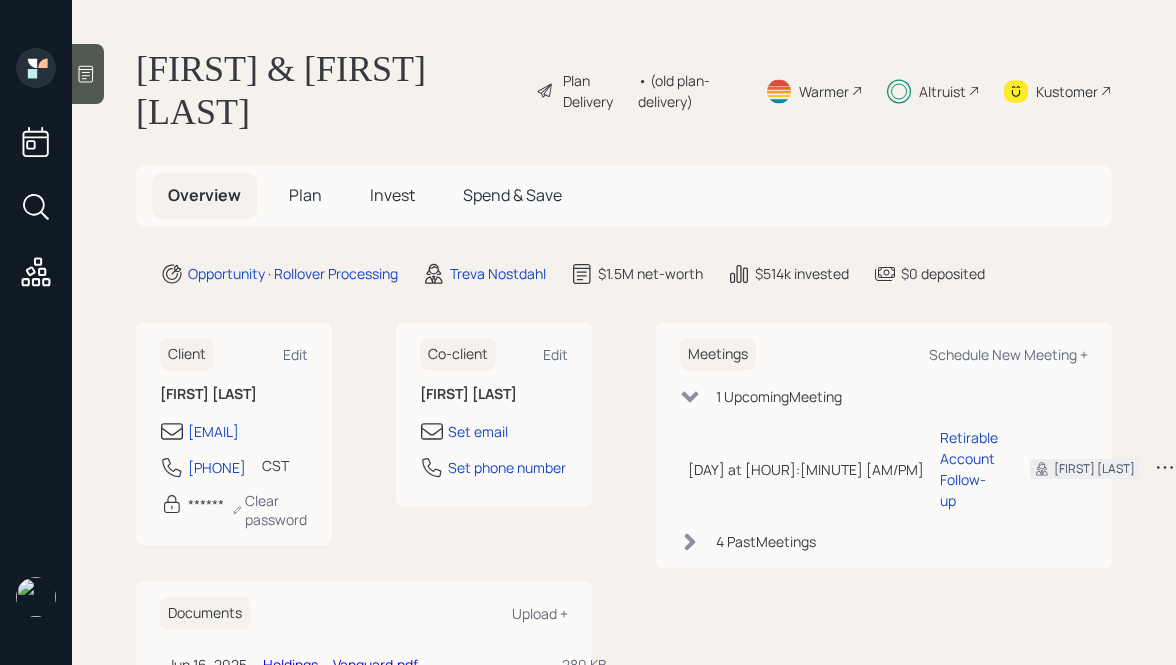 scroll, scrollTop: 0, scrollLeft: 0, axis: both 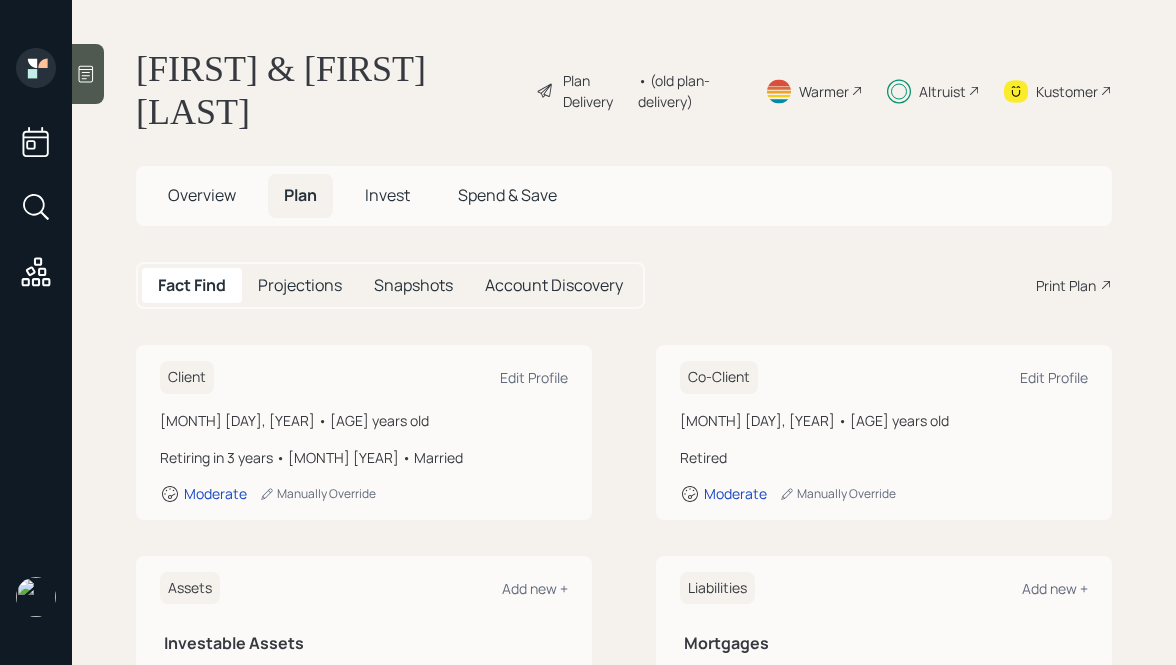 click on "Invest" at bounding box center [202, 195] 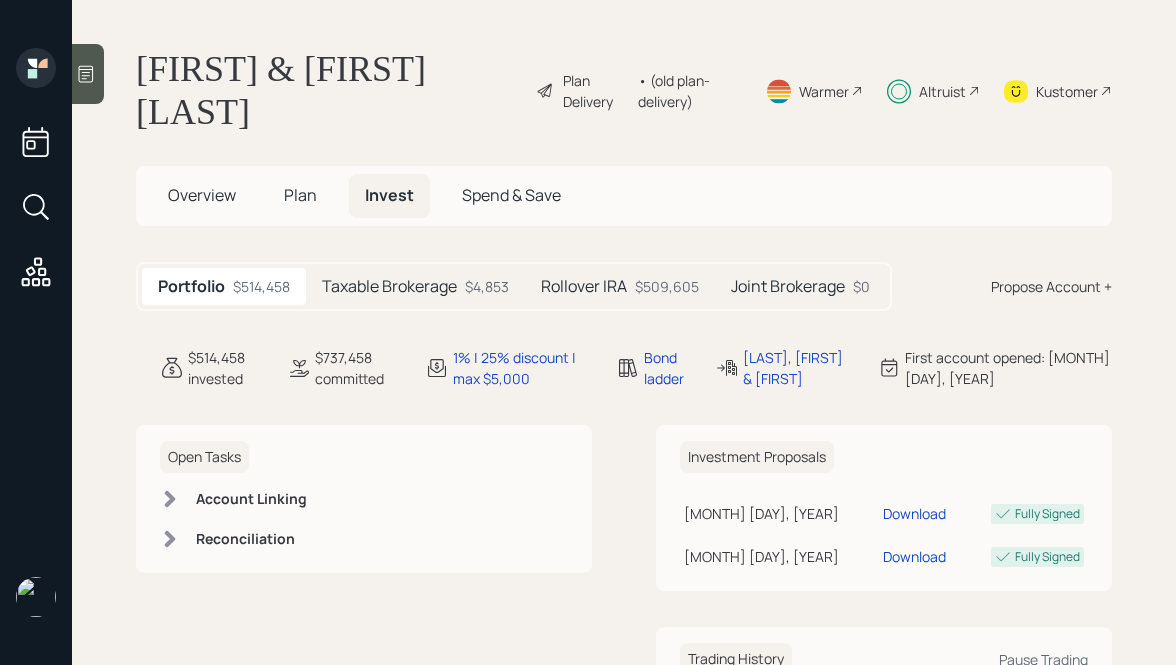 click on "Taxable Brokerage [AMOUNT]" at bounding box center [415, 286] 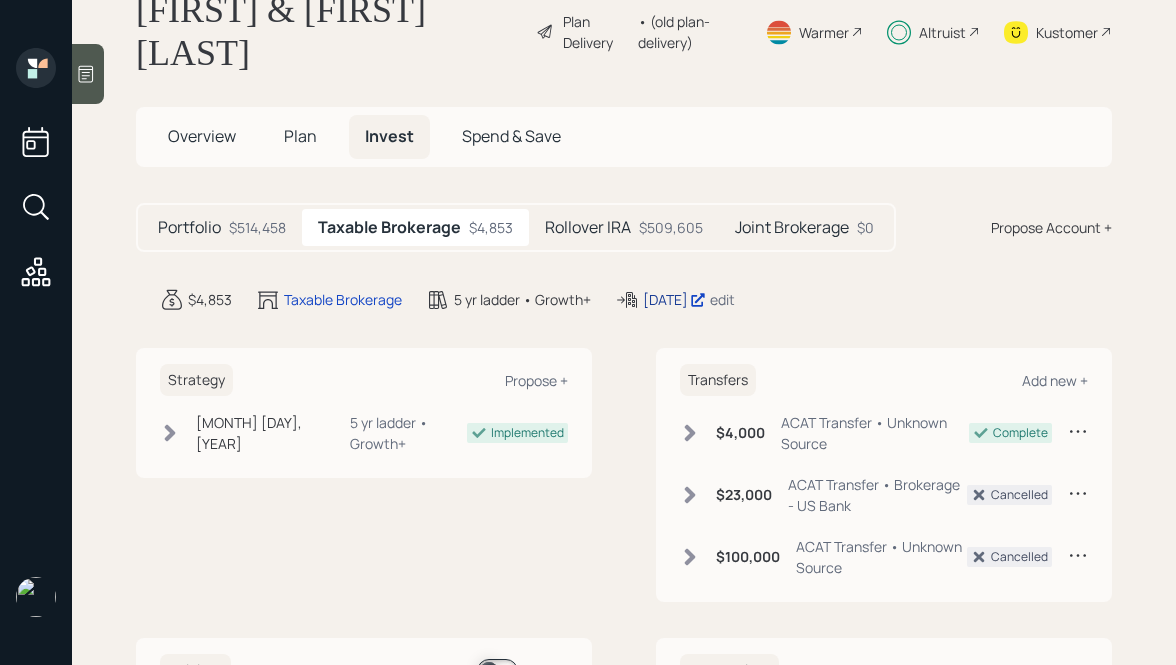 scroll, scrollTop: 68, scrollLeft: 0, axis: vertical 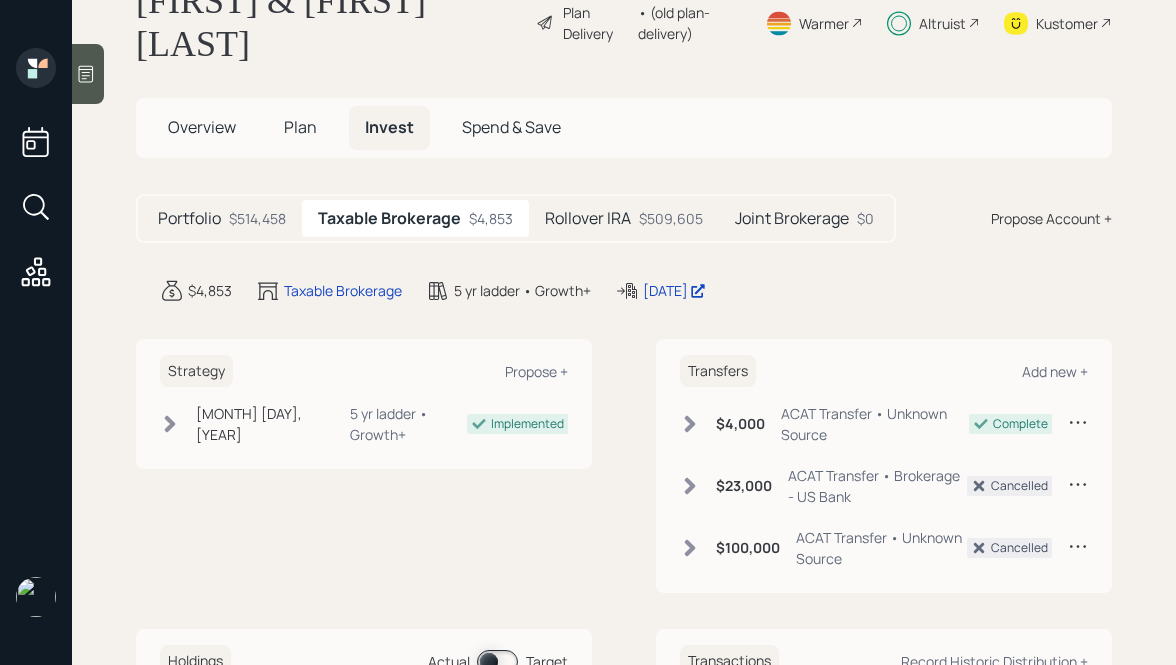 click on "Rollover IRA $509,605" at bounding box center (624, 218) 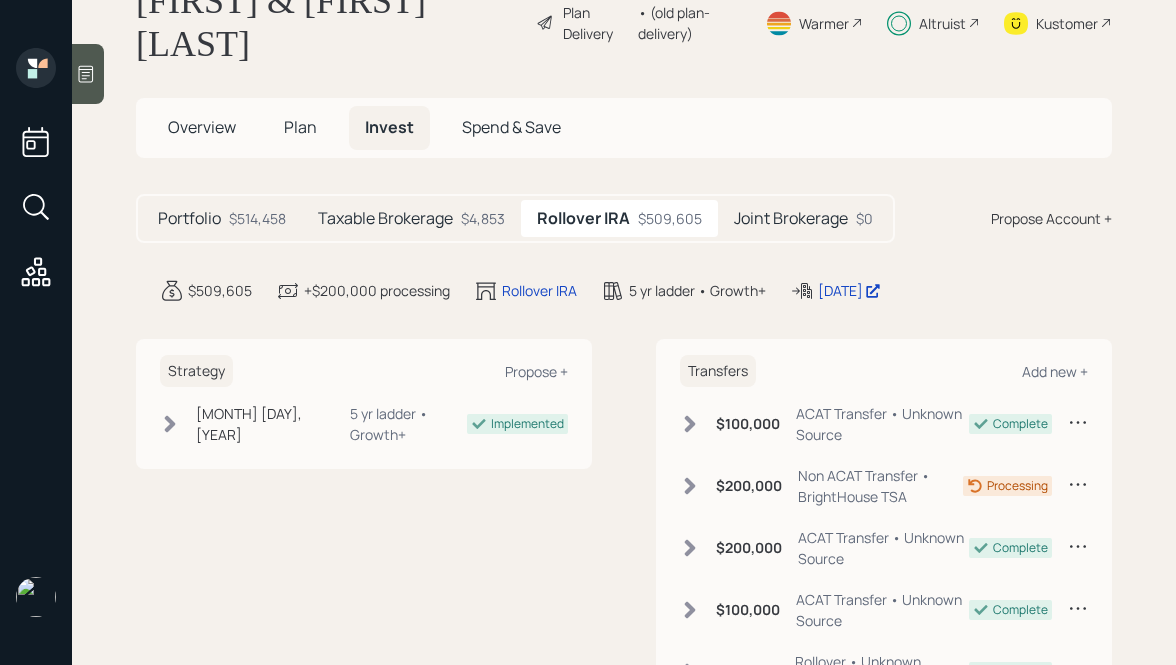 click on "Joint Brokerage" at bounding box center [189, 218] 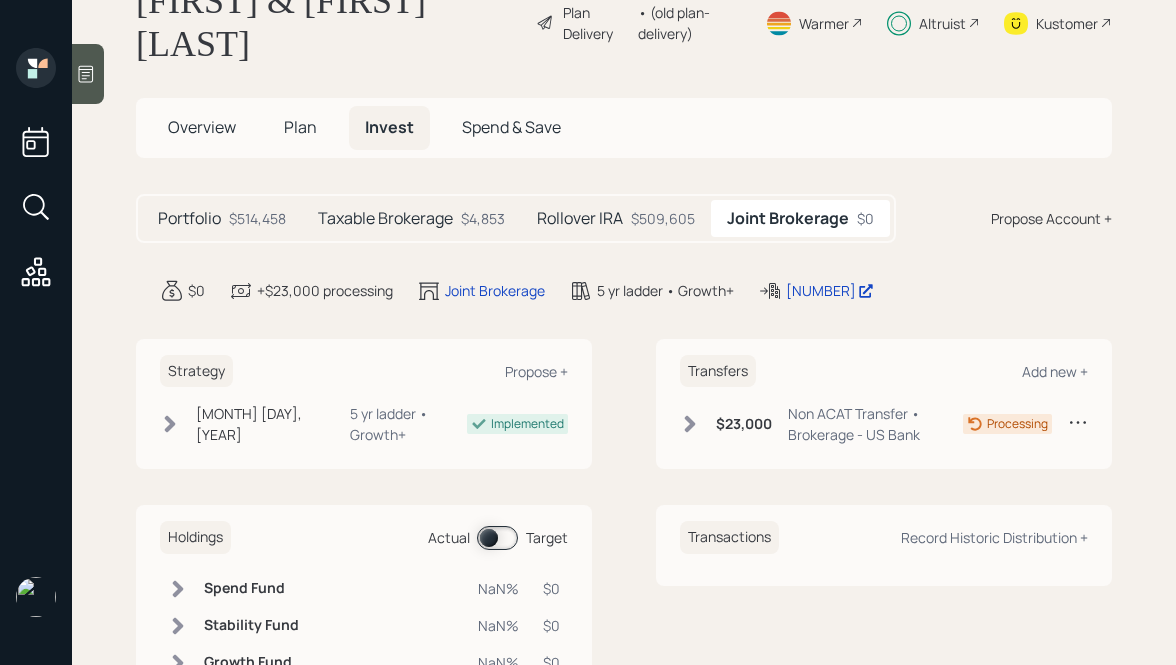 scroll, scrollTop: 0, scrollLeft: 0, axis: both 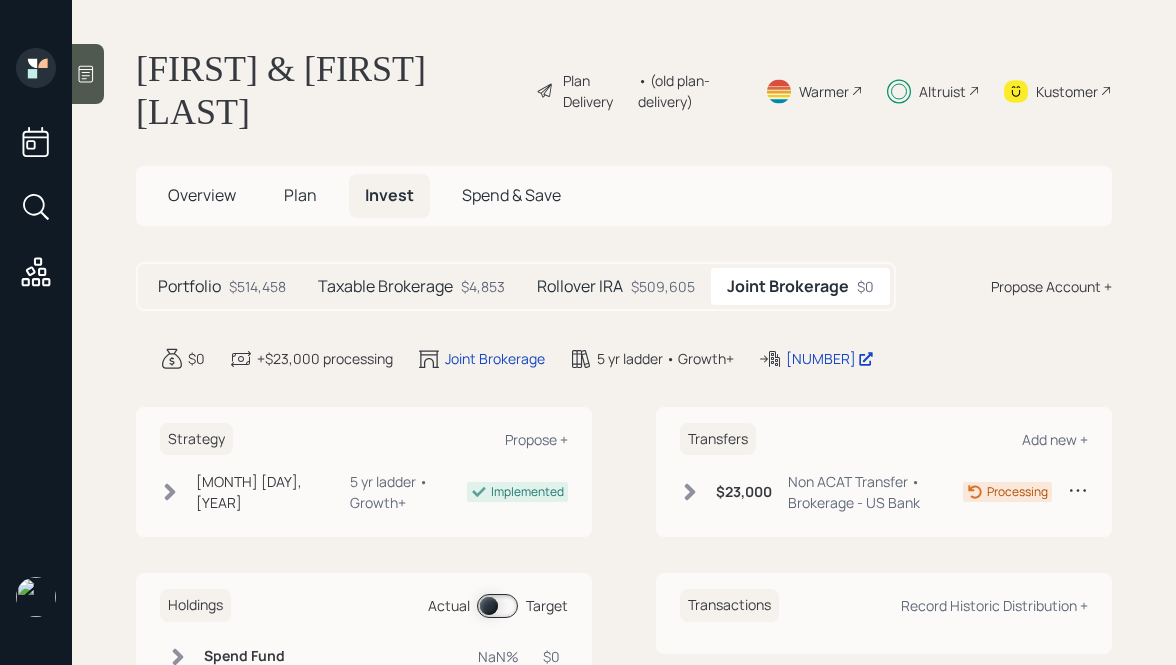click on "Rollover IRA" at bounding box center [189, 286] 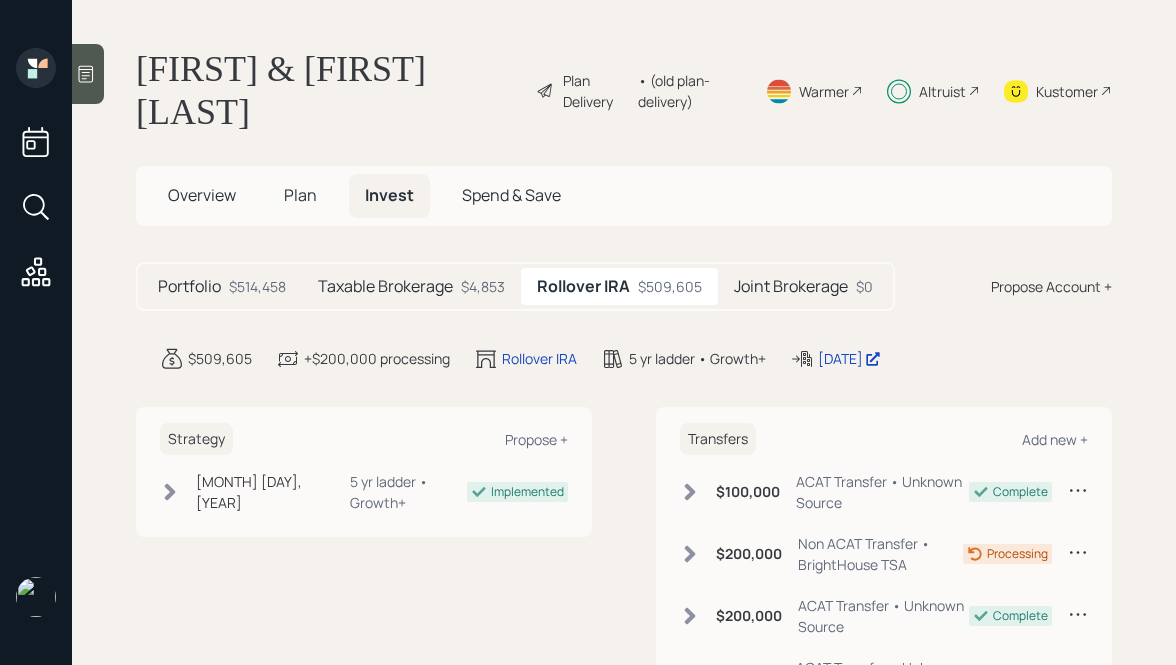 click on "Taxable Brokerage" at bounding box center [189, 286] 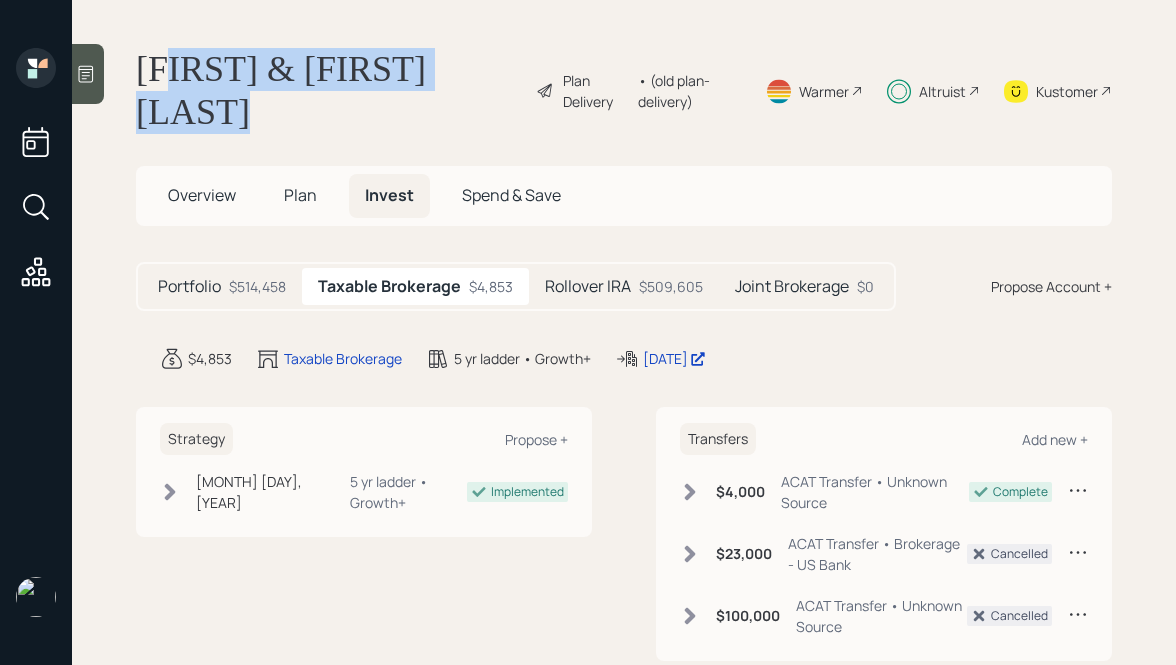 drag, startPoint x: 274, startPoint y: 123, endPoint x: 169, endPoint y: 75, distance: 115.45129 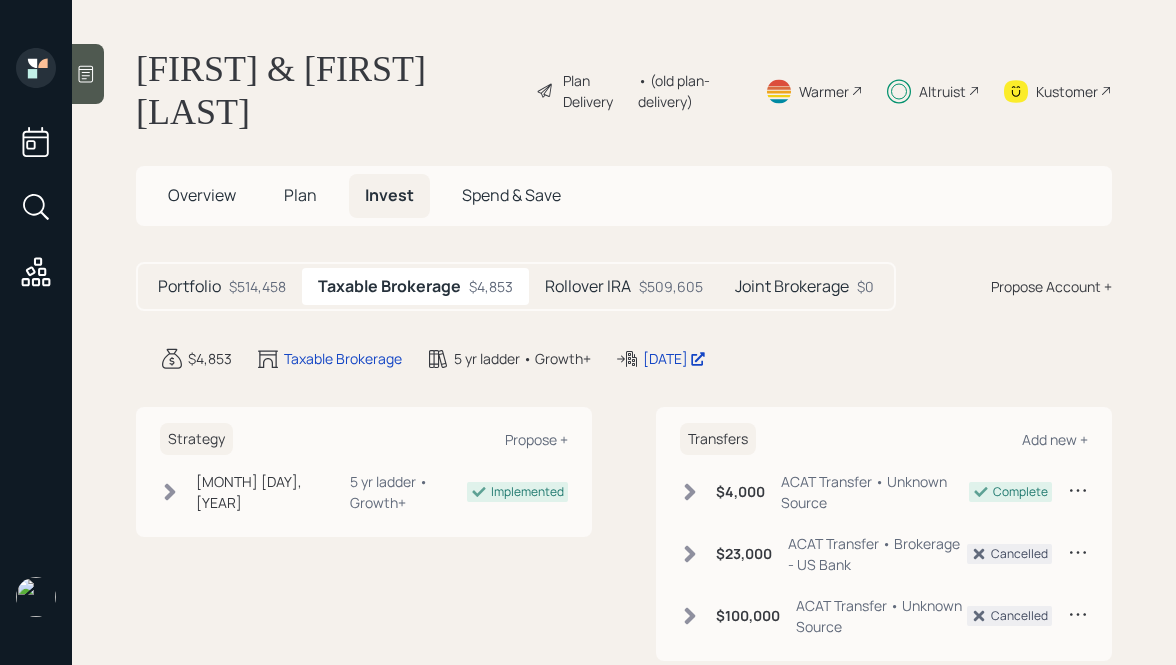 click on "Portfolio" at bounding box center [189, 286] 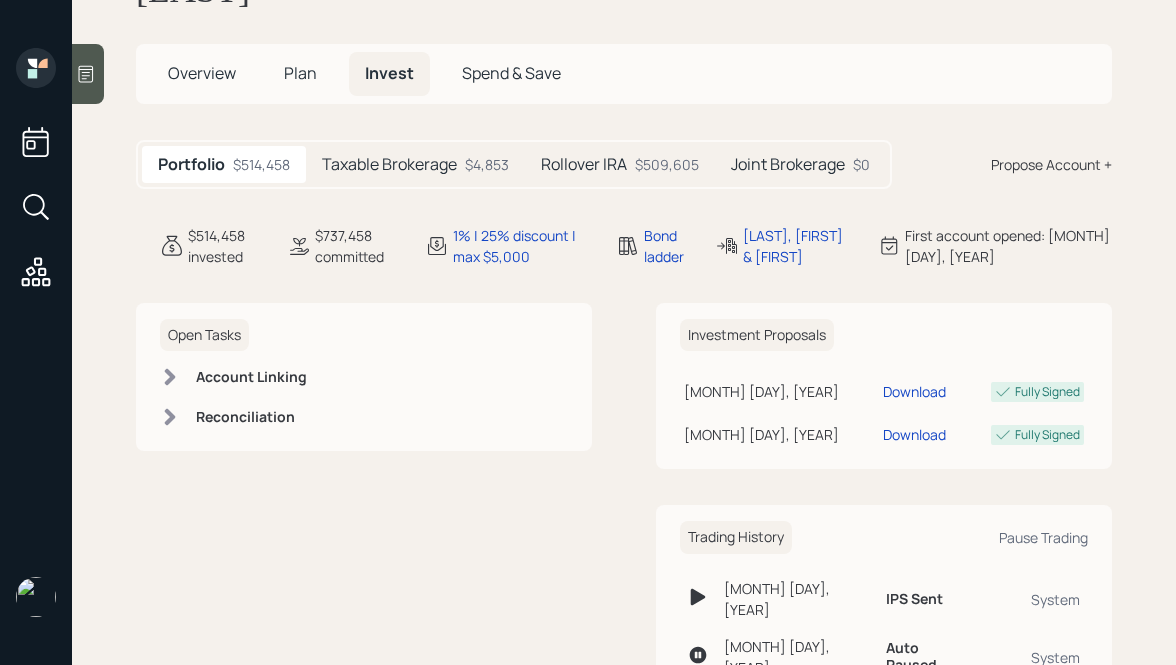 scroll, scrollTop: 0, scrollLeft: 0, axis: both 